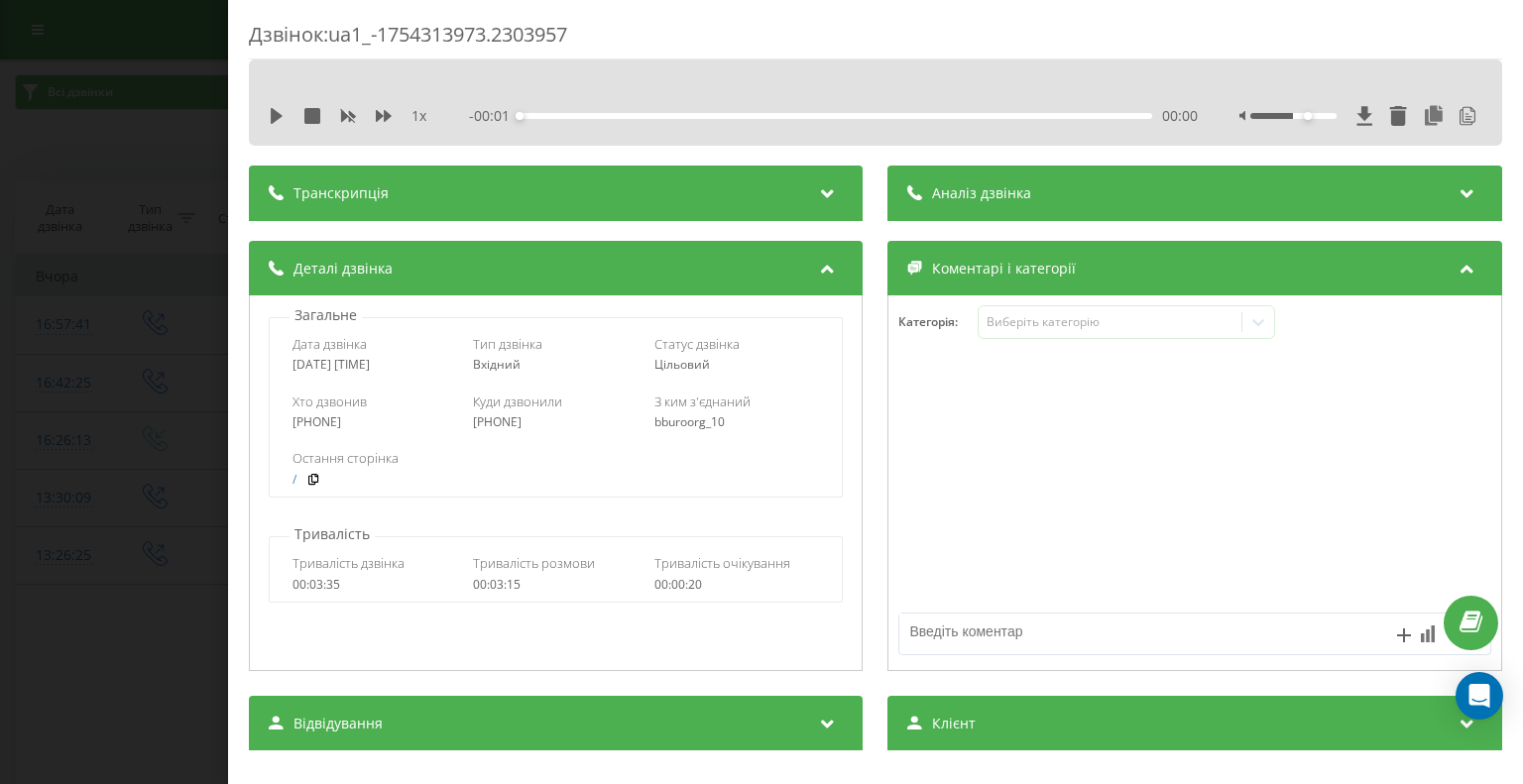 scroll, scrollTop: 0, scrollLeft: 0, axis: both 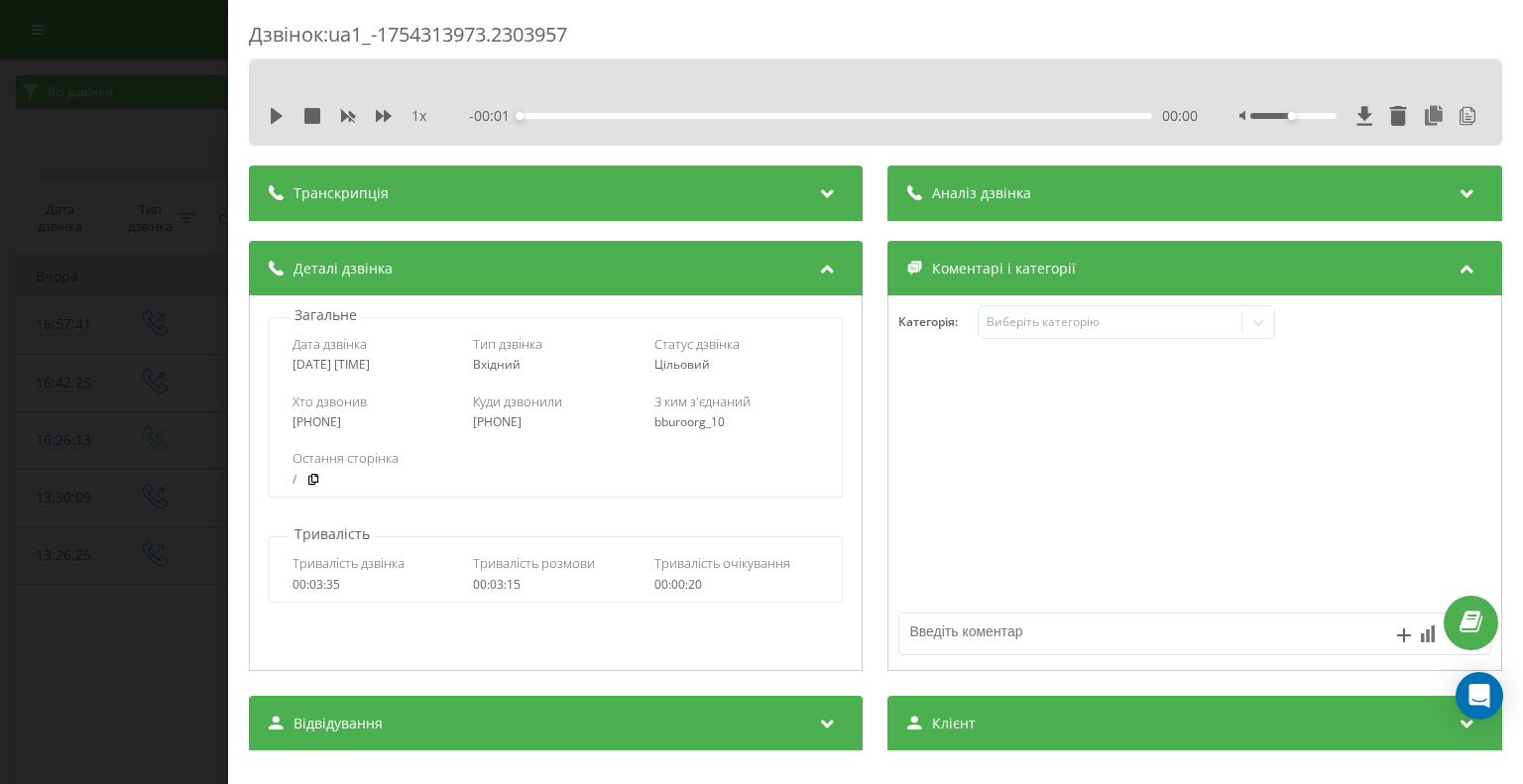 click on "Дзвінок :  ua1_-1754313973.2303957   1 x  - 00:01 00:00   00:00   Транскрипція 00:01 Алло? 00:02 Компанія «Білопір»! 00:02 Доброго дня! 00:03 Мене звати Міла. 00:03 Доброго дня, це Дмитро. 00:07 Спілкувався або з вами, або з вашою колегою, не пам'ятаю. 00:10 Так. 00:10 З приводу прорахунку кошториса на дизайн-проект квартири в Юніті, у мене виникло питання. 00:19 Зараз не можу остаточно закінчити дизайн-проект, бо не зрозуміло, як робити приточну витяжну вентиляцію. 00:27 Скажіть, будь ласка, ви в процесі реалізації маєте своїх підрядників по приточно-витяжних, взагалі по вентиляції, всьо, що пов'язано? 00:36 00:42 4 3" at bounding box center (762, 392) 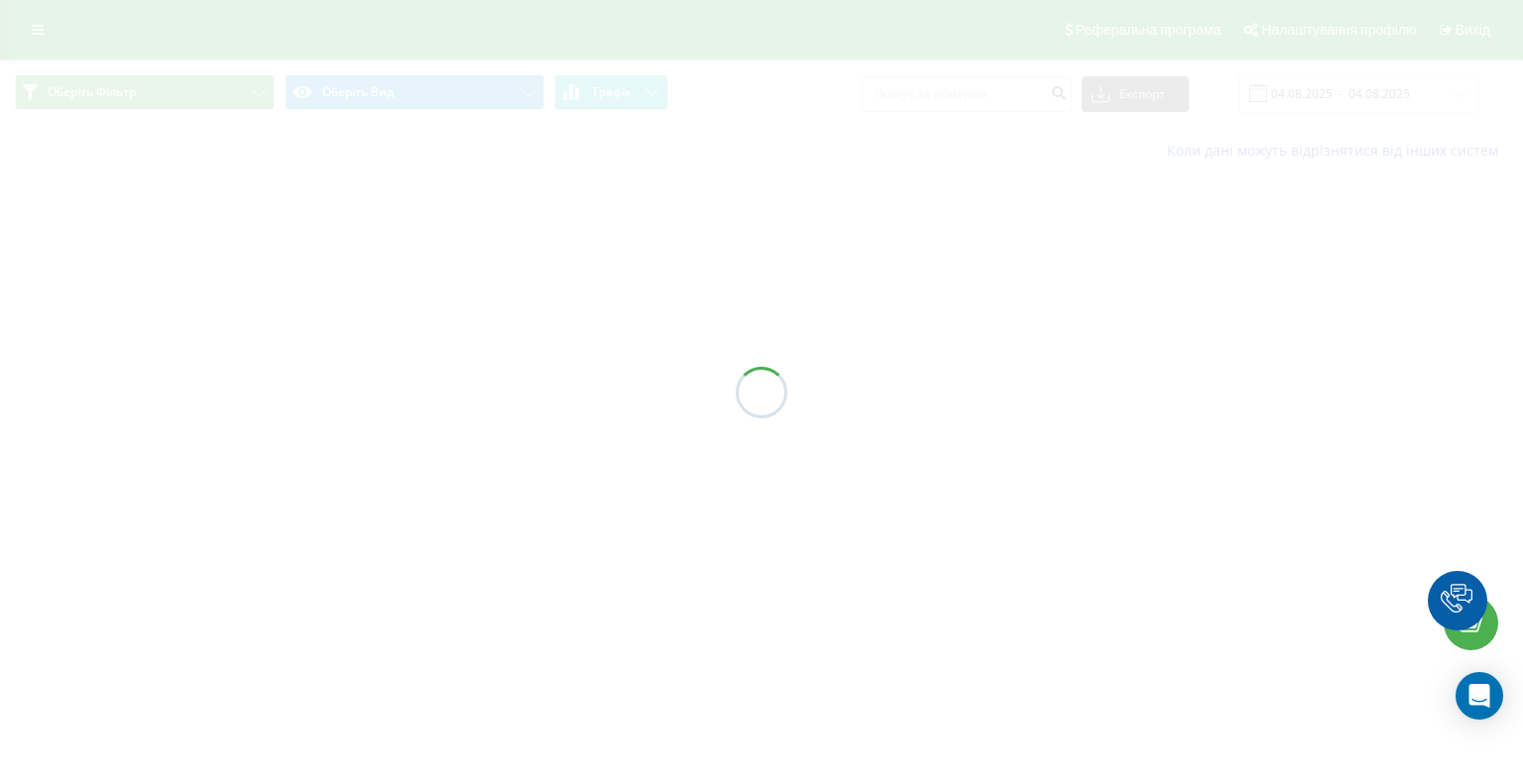 scroll, scrollTop: 0, scrollLeft: 0, axis: both 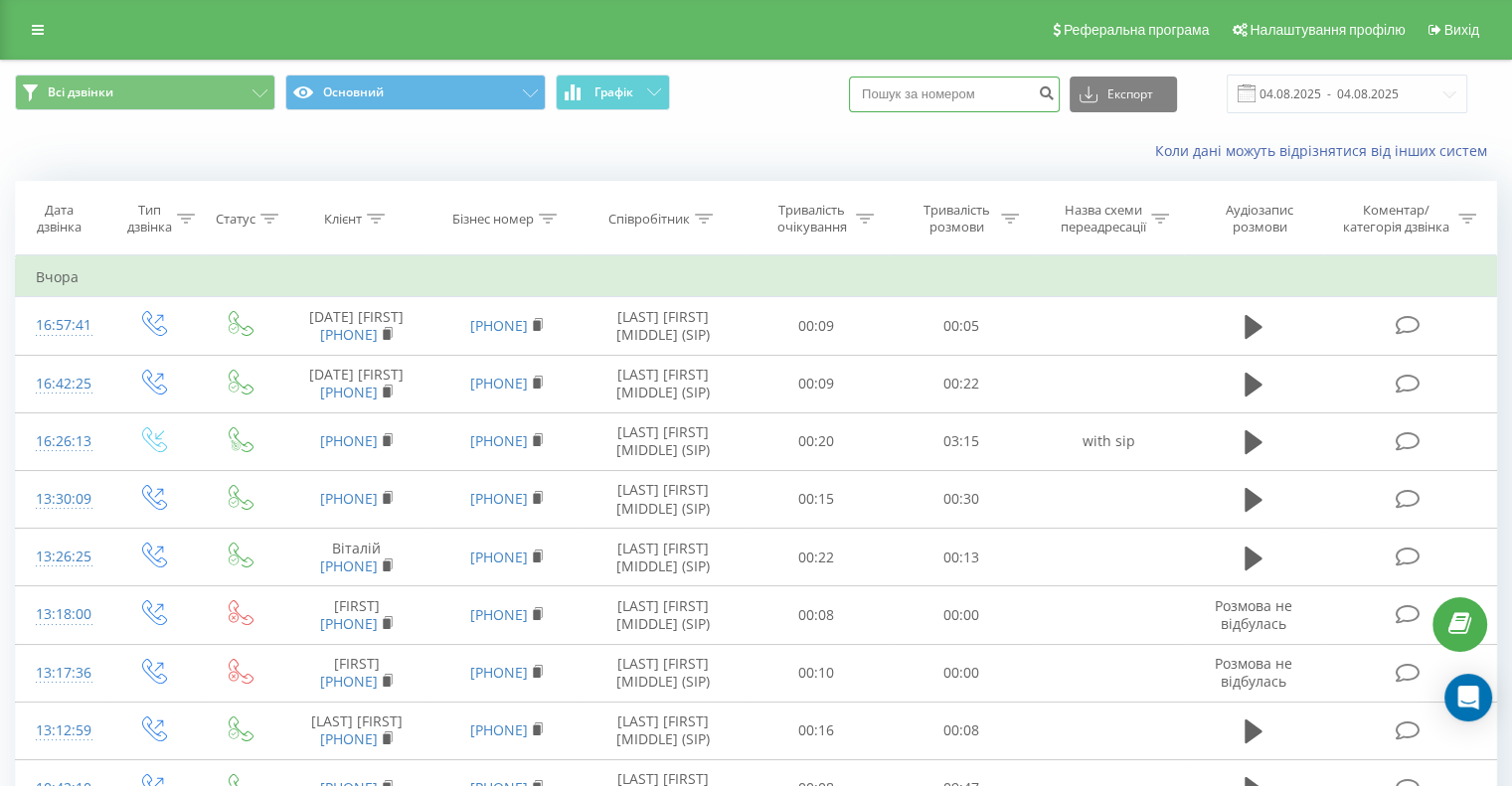 click at bounding box center (954, 94) 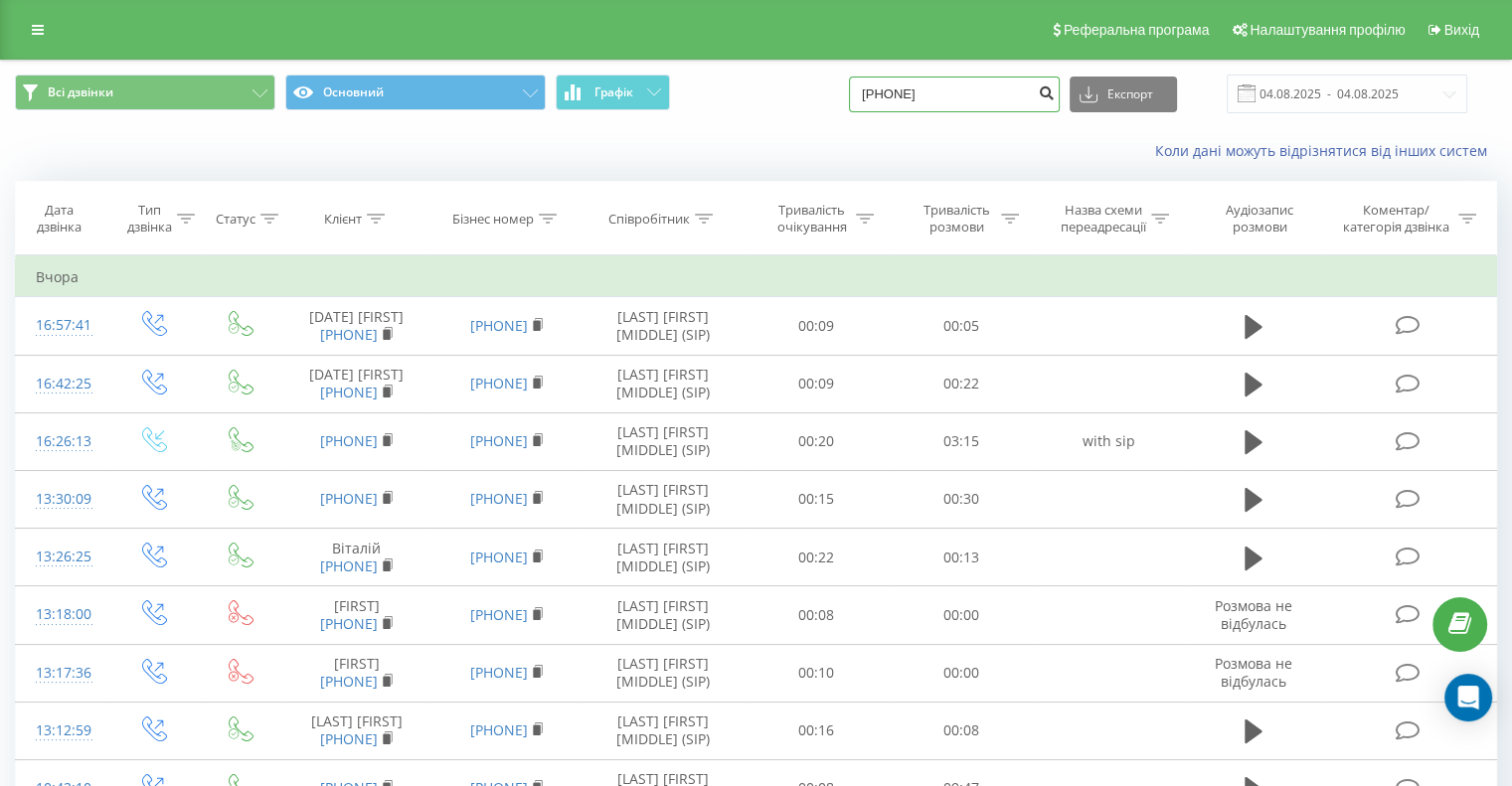 type on "0500614060" 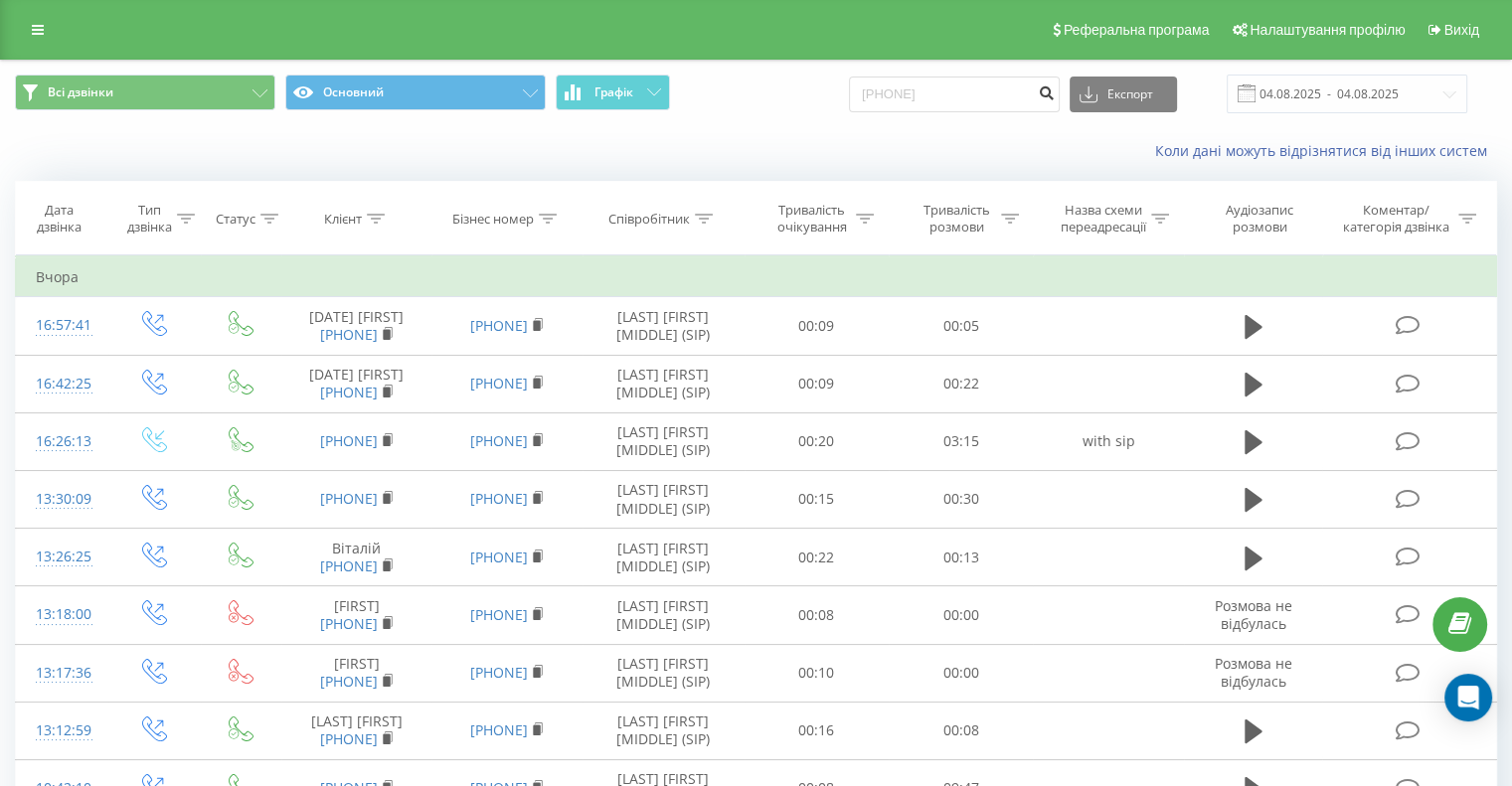 click at bounding box center [1046, 90] 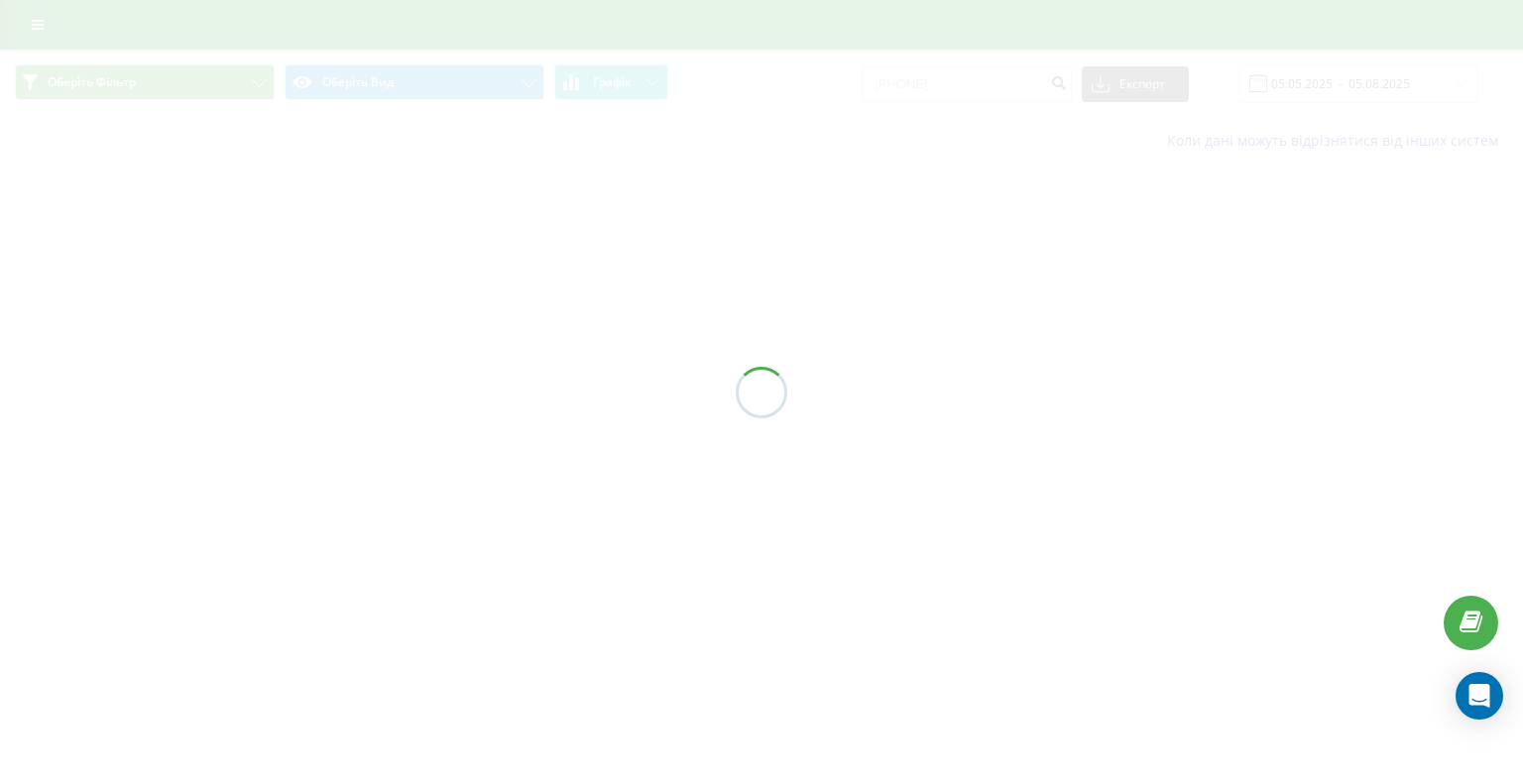 scroll, scrollTop: 0, scrollLeft: 0, axis: both 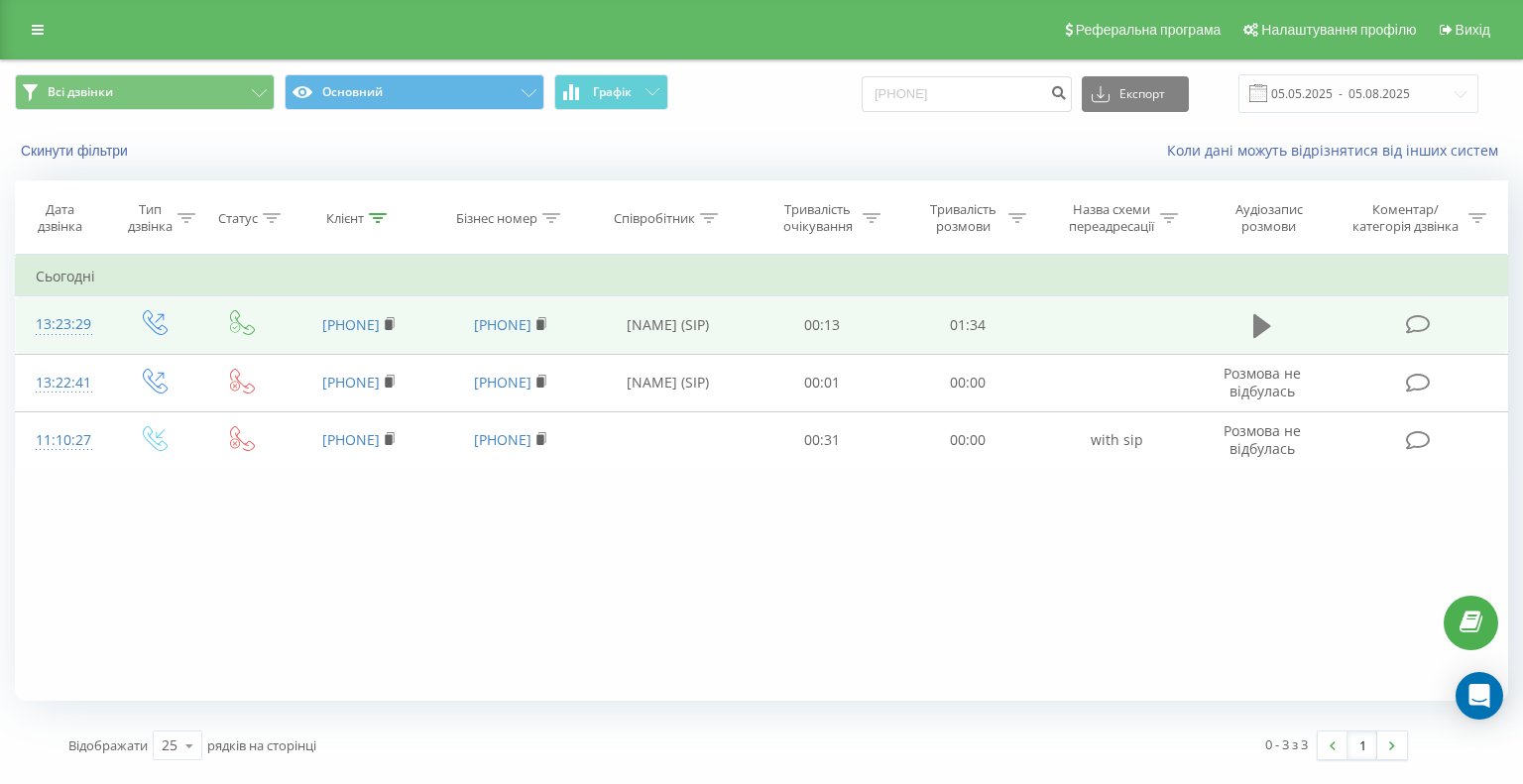click 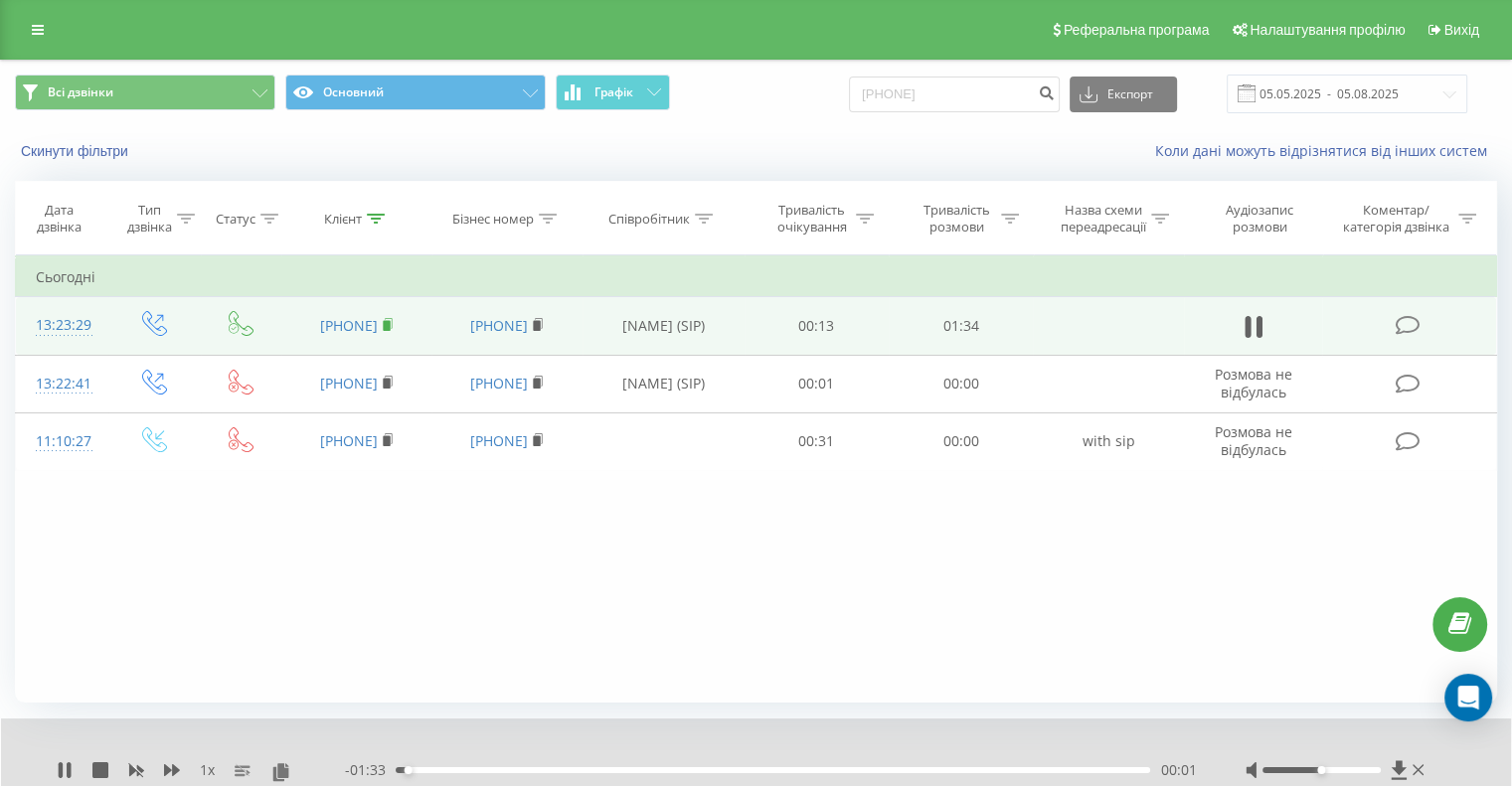 click 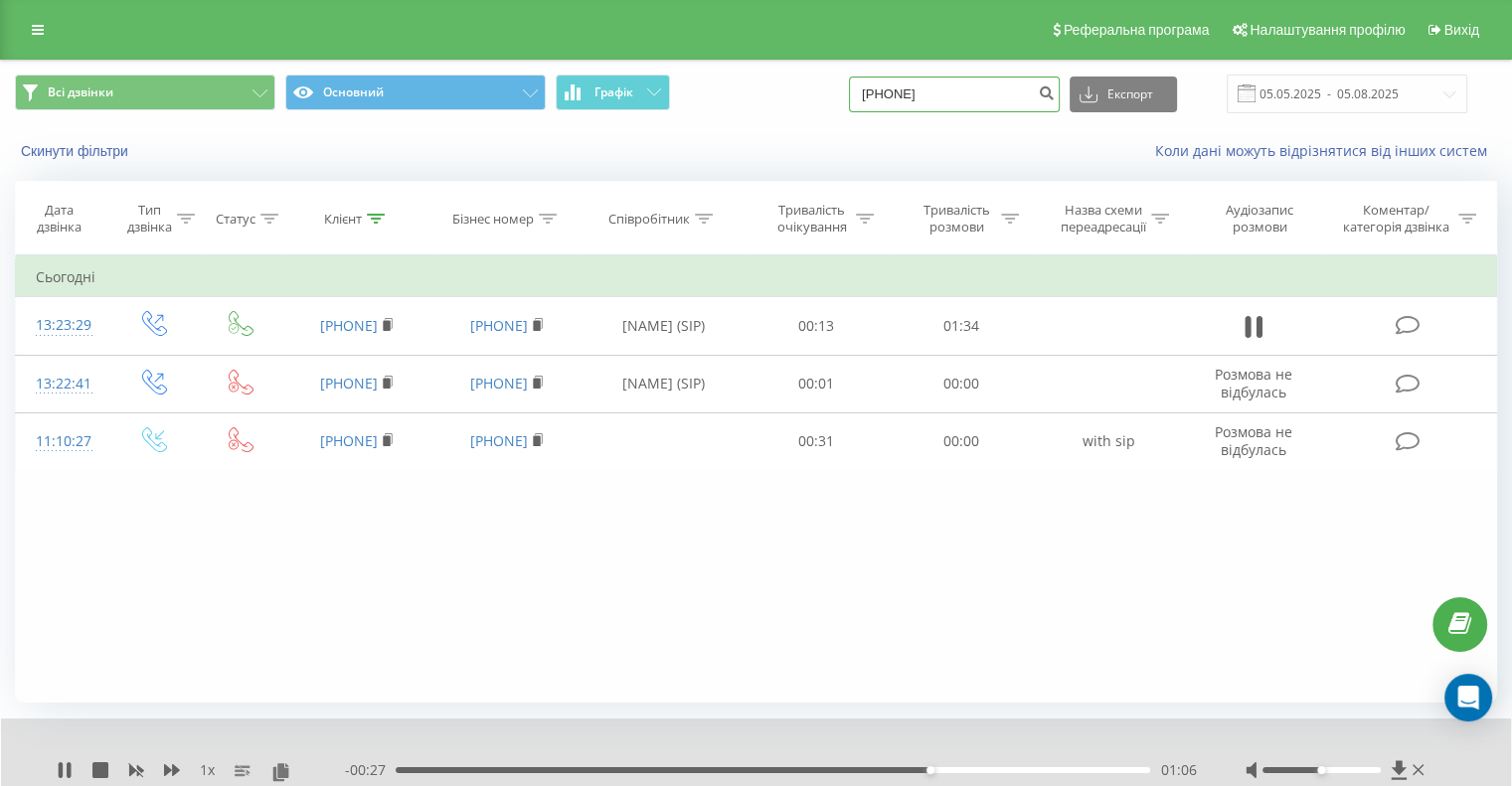 click on "0500614060" at bounding box center (954, 94) 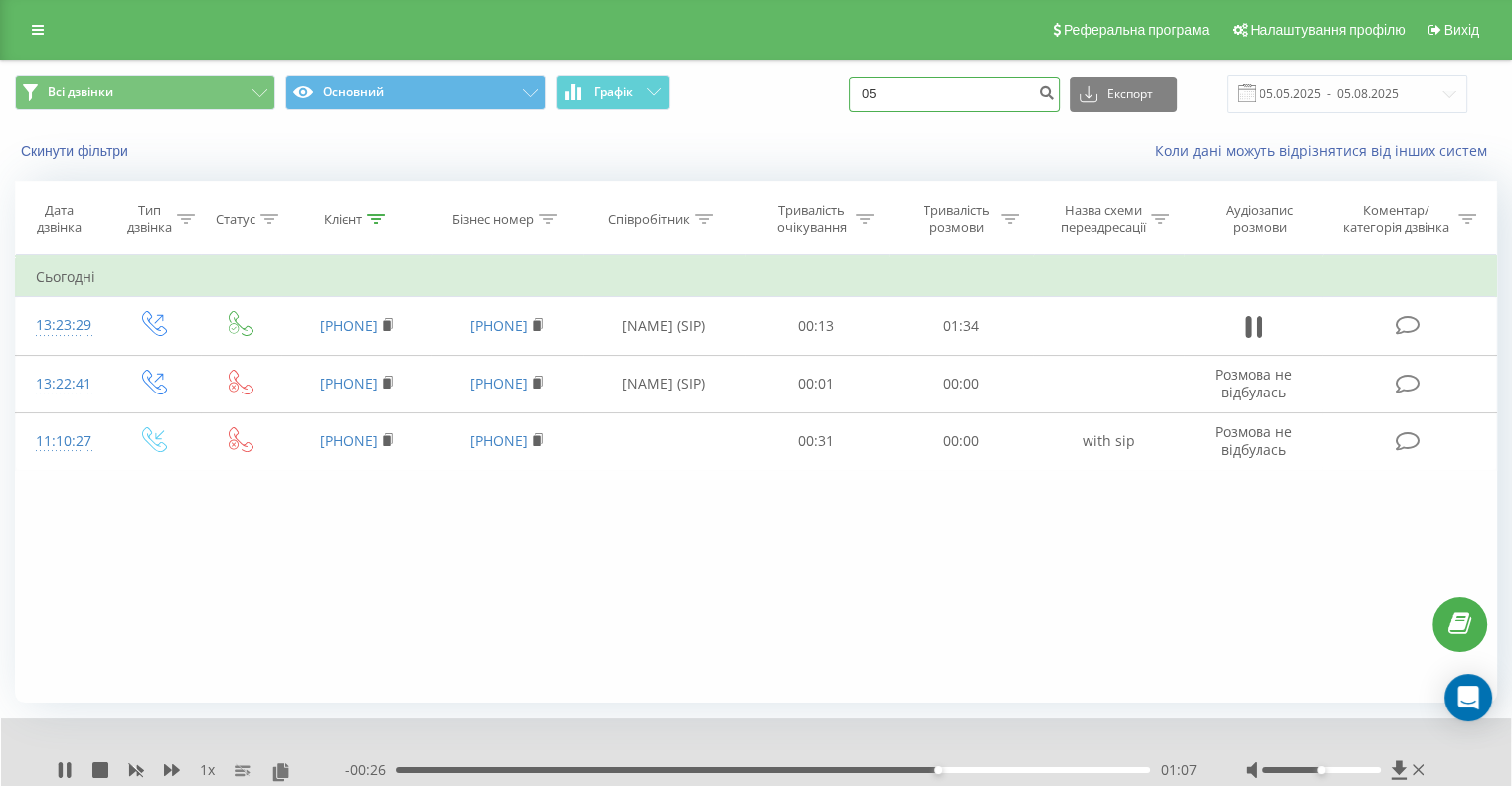 type on "0" 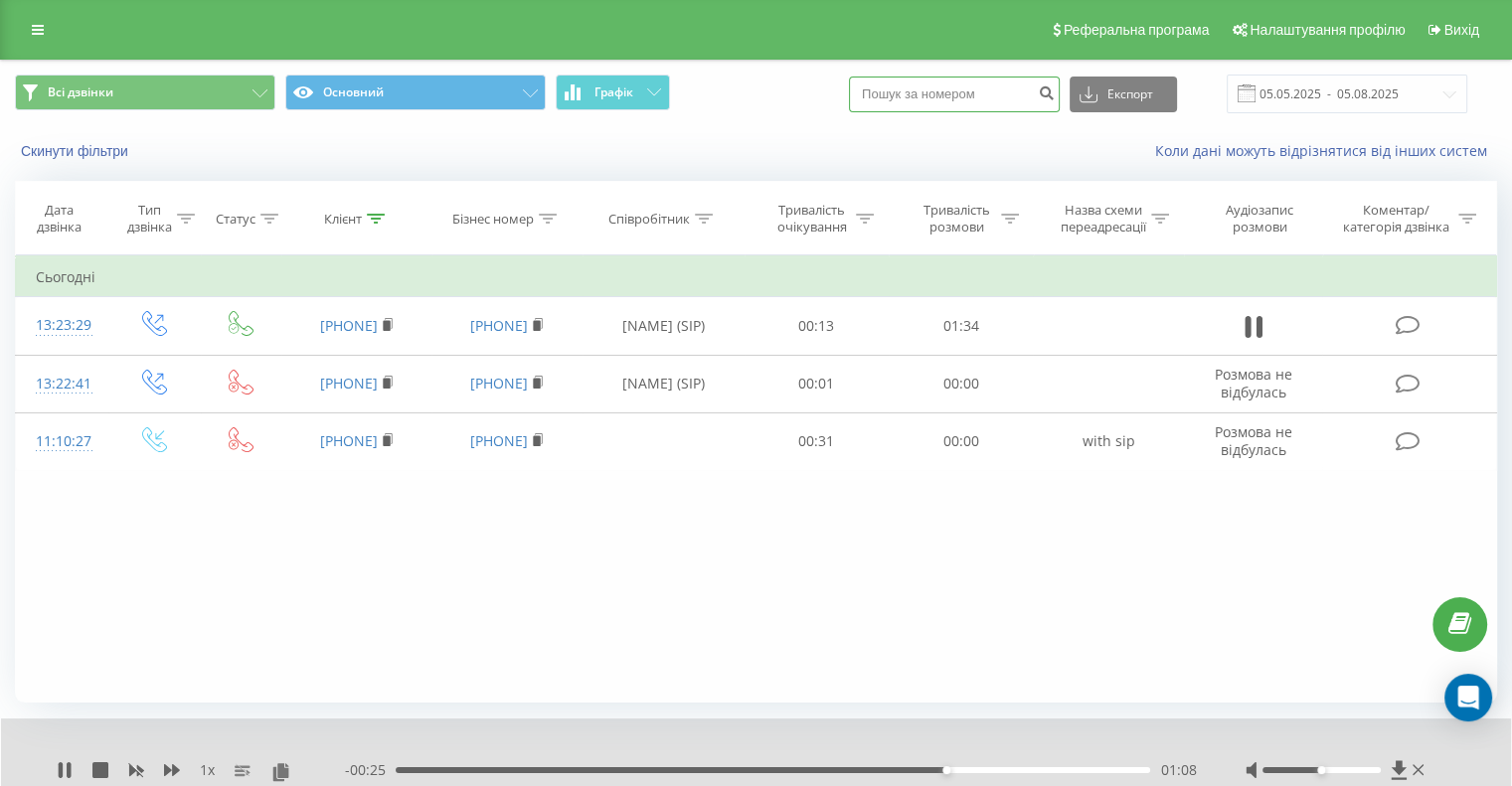 paste on "[PHONE]" 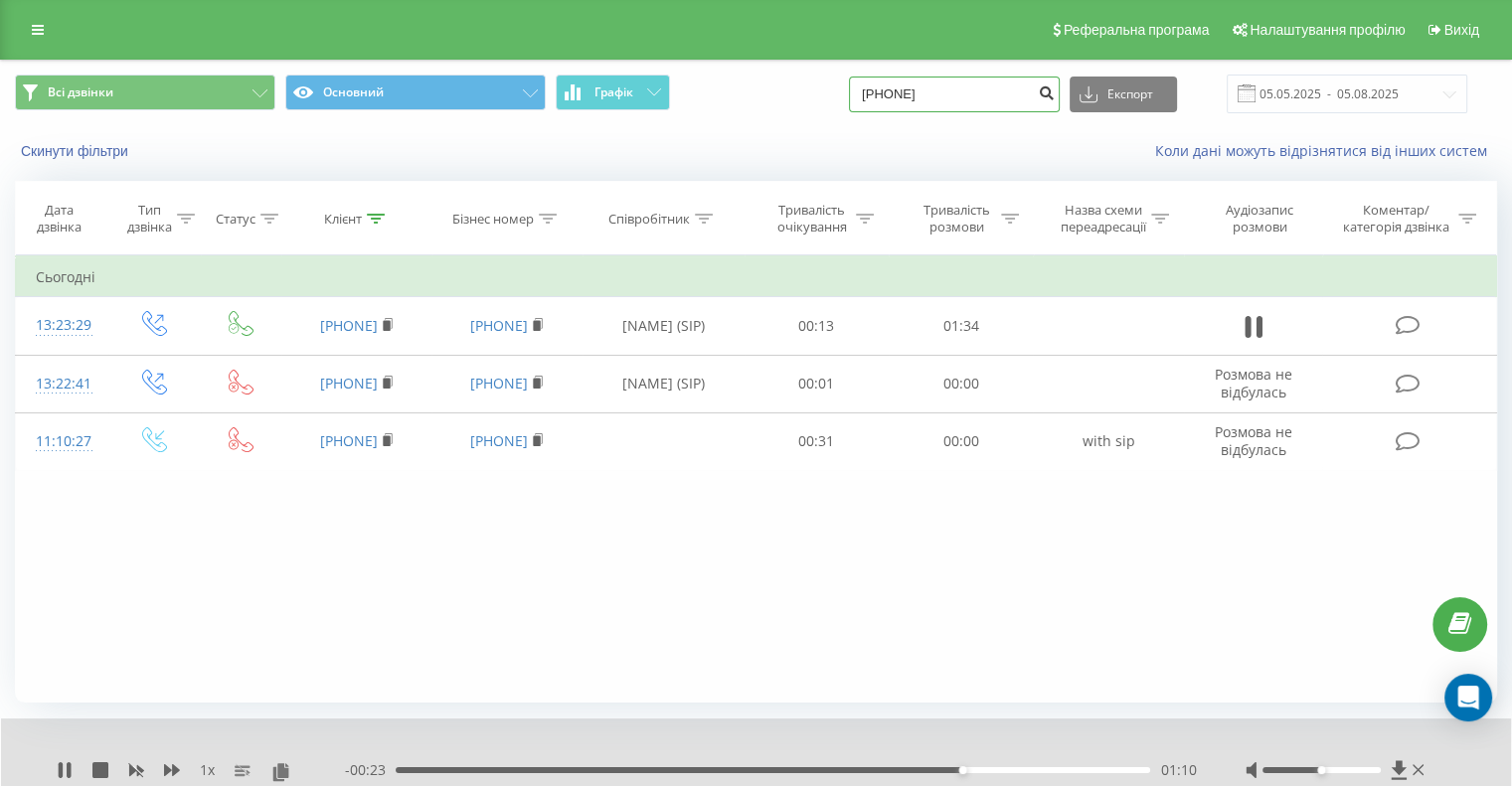 type on "[PHONE]" 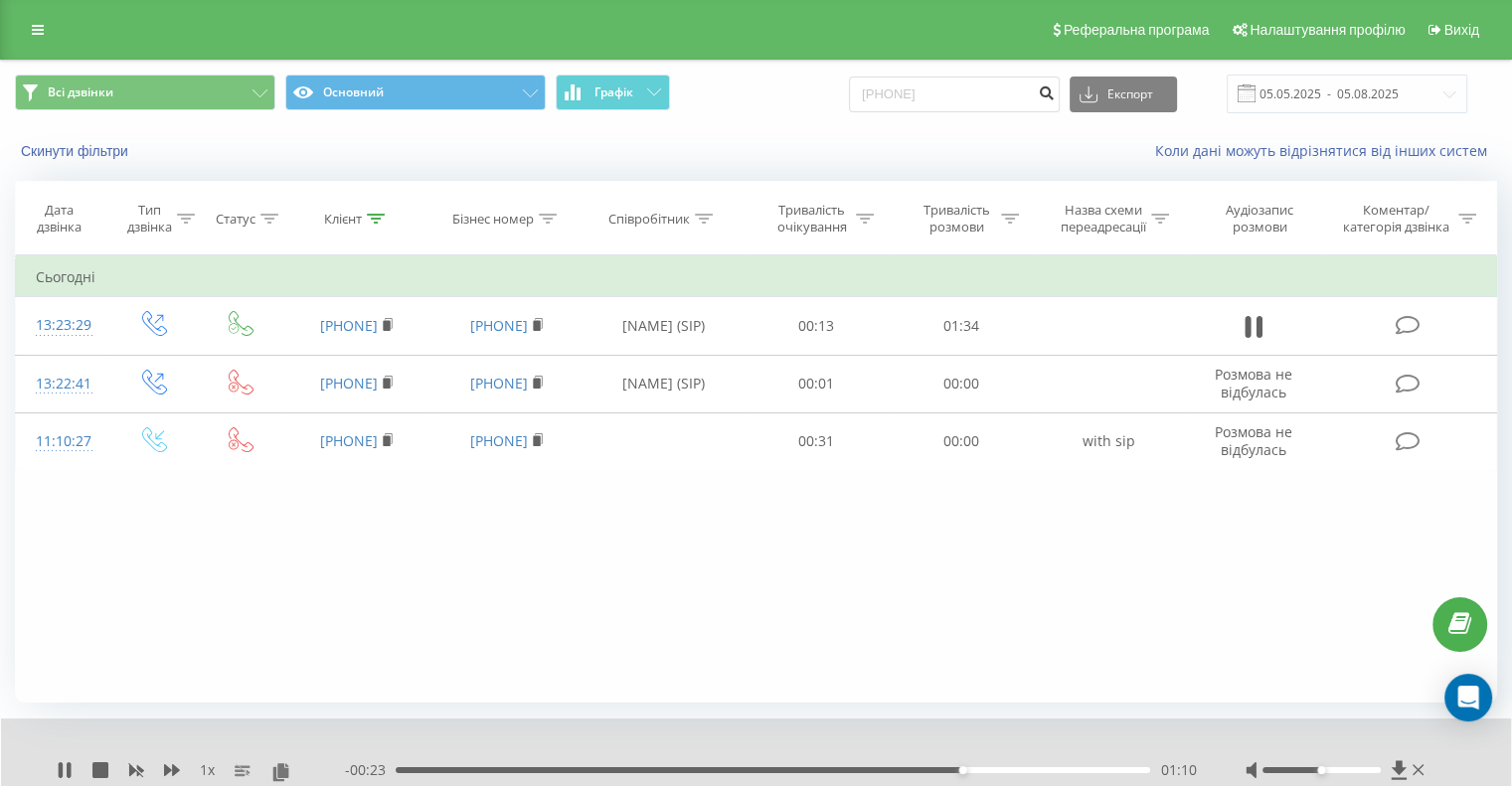 click at bounding box center (1046, 90) 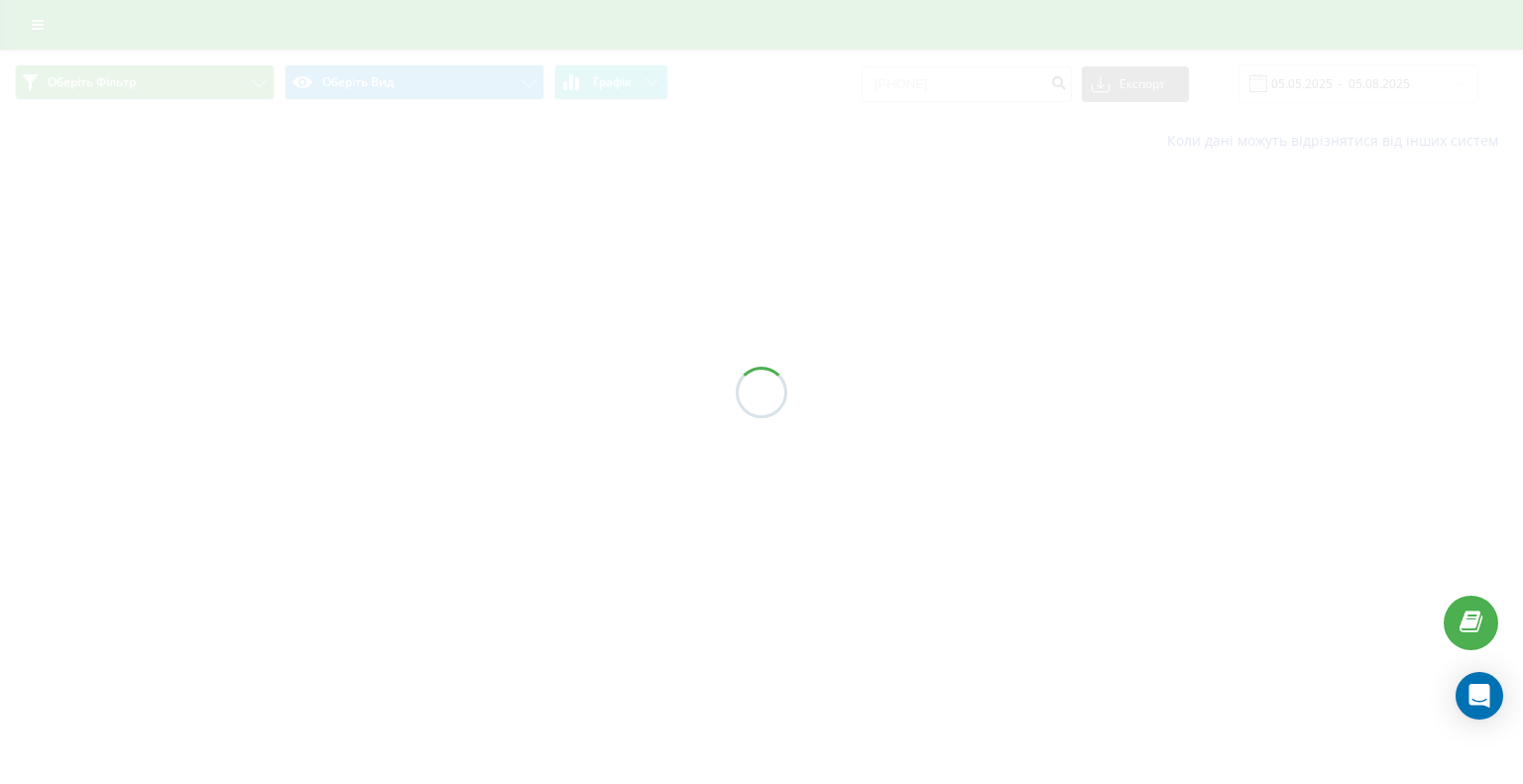 scroll, scrollTop: 0, scrollLeft: 0, axis: both 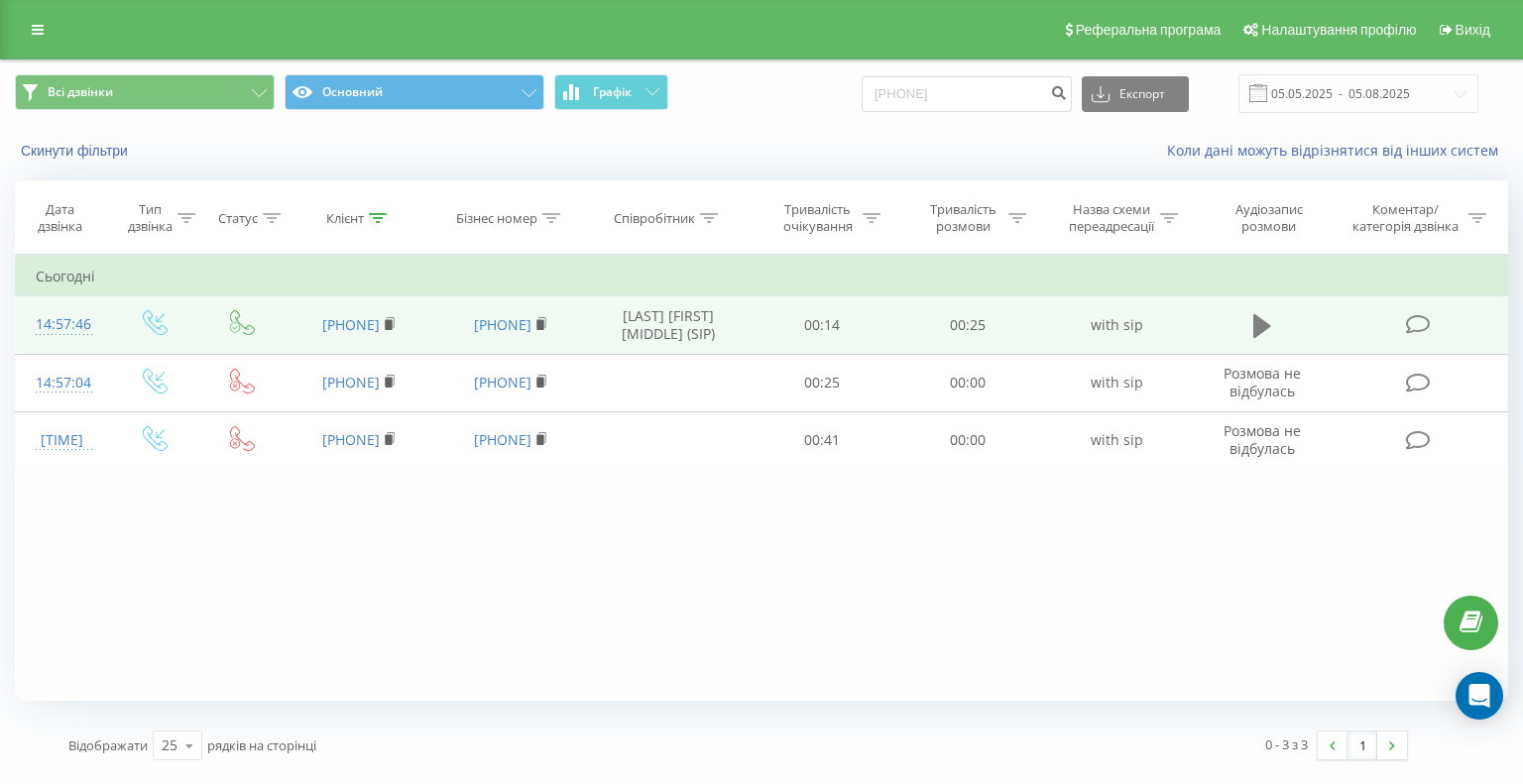 click 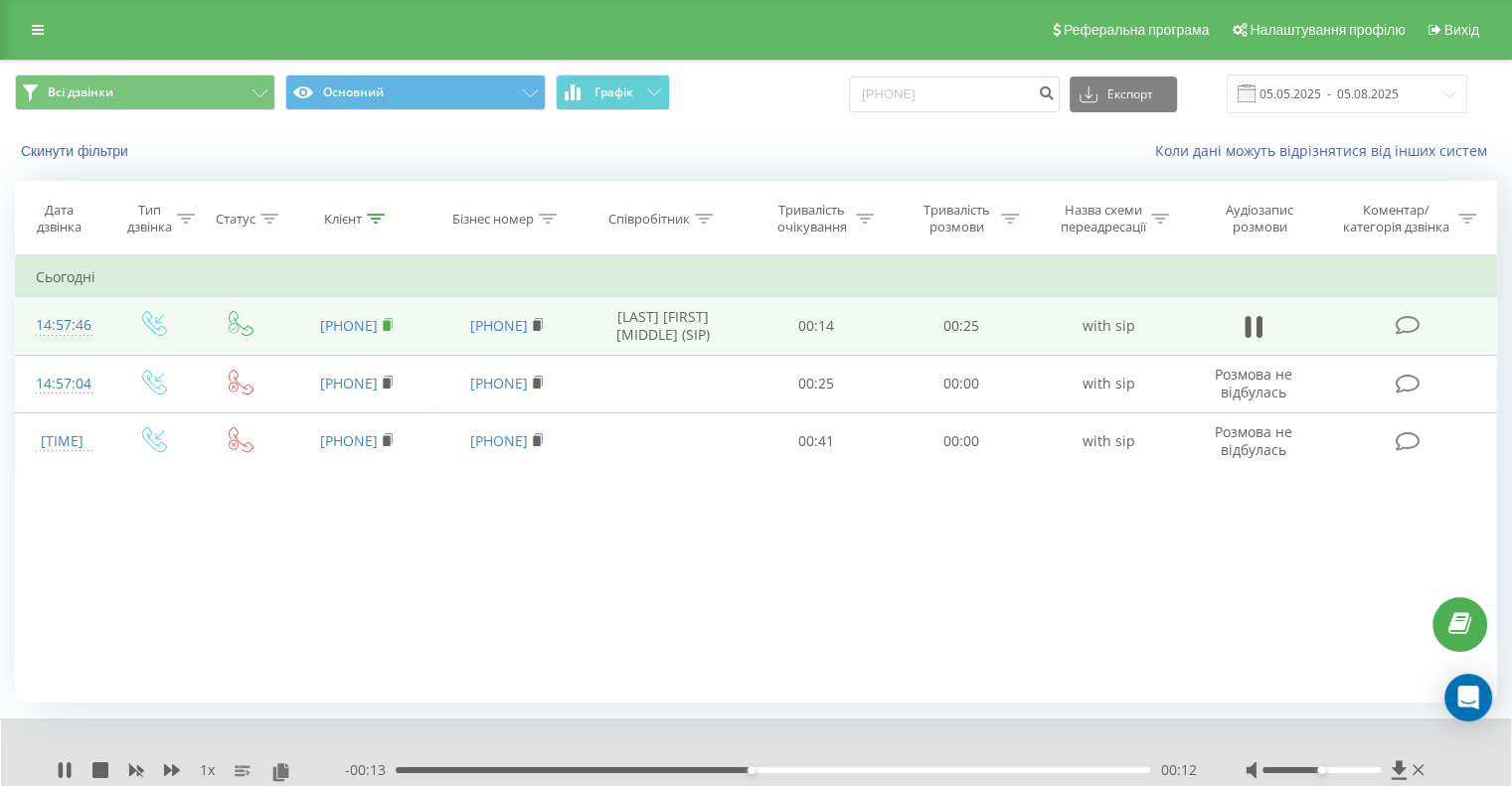 click 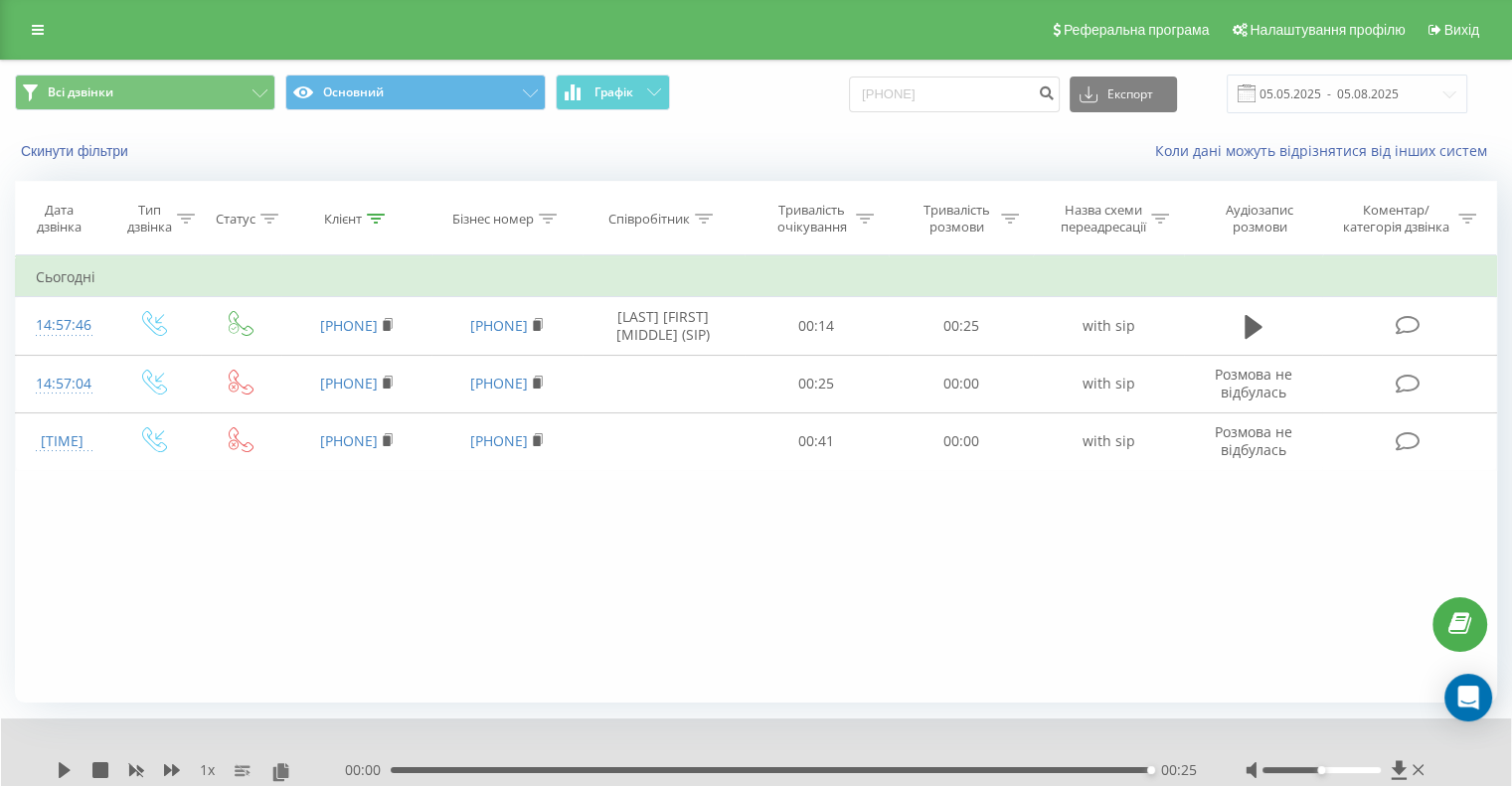 click on "Фільтрувати за умовою Дорівнює Введіть значення Скасувати OK Фільтрувати за умовою Дорівнює Введіть значення Скасувати OK Фільтрувати за умовою Містить Скасувати OK Фільтрувати за умовою Містить Скасувати OK Фільтрувати за умовою Містить Скасувати OK Фільтрувати за умовою Дорівнює Скасувати OK Фільтрувати за умовою Дорівнює Скасувати OK Фільтрувати за умовою Містить Скасувати OK Фільтрувати за умовою Дорівнює Введіть значення Скасувати OK Сьогодні  14:57:46         380635867054 380732859418 Степанчук Людмила Валеріївна (SIP) 00:14 00:25 with sip  14:57:04         380635867054 380732859418 00:25 00:00 with sip" at bounding box center (756, 479) 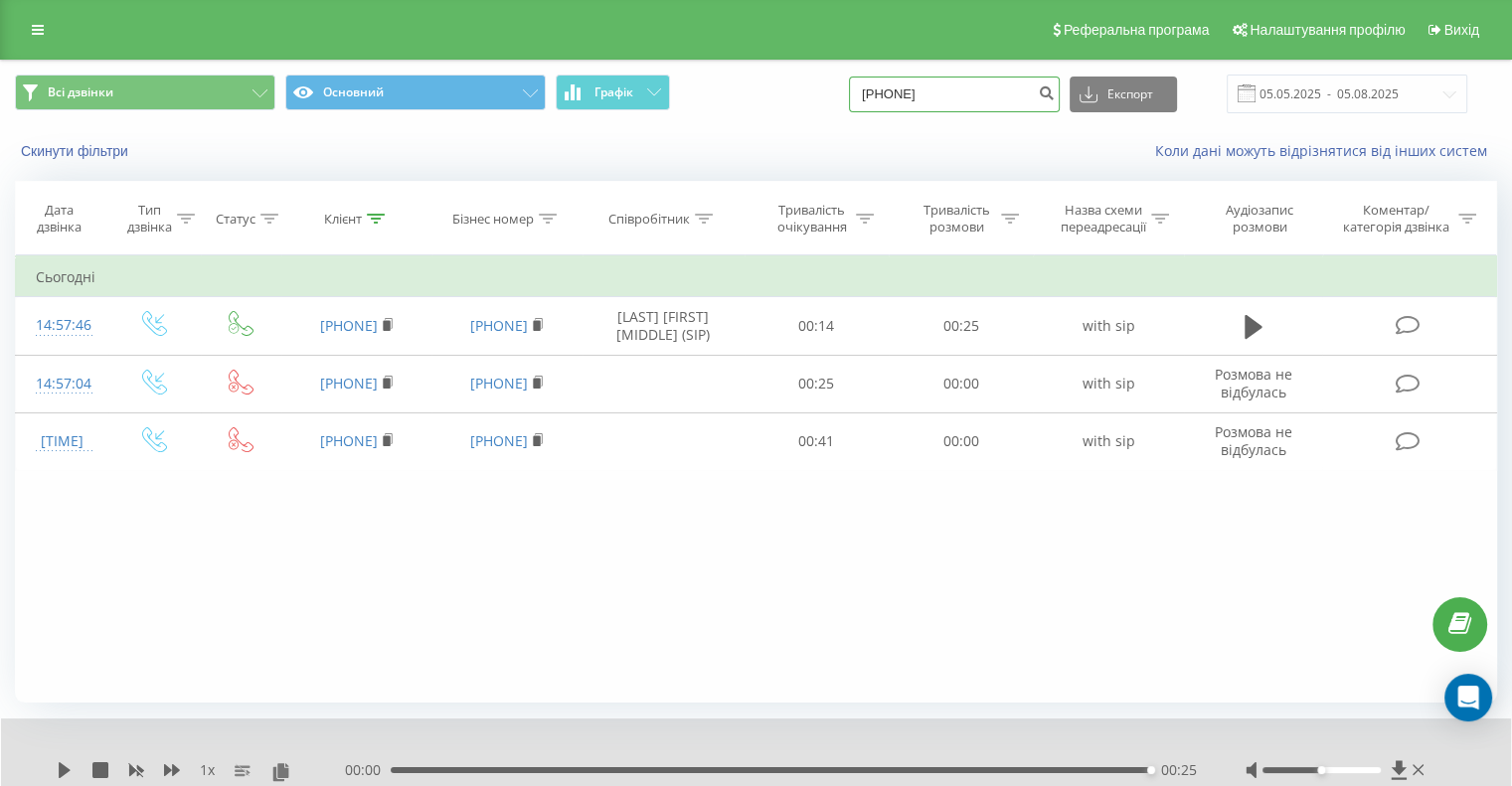 click on "0635867054" at bounding box center (954, 94) 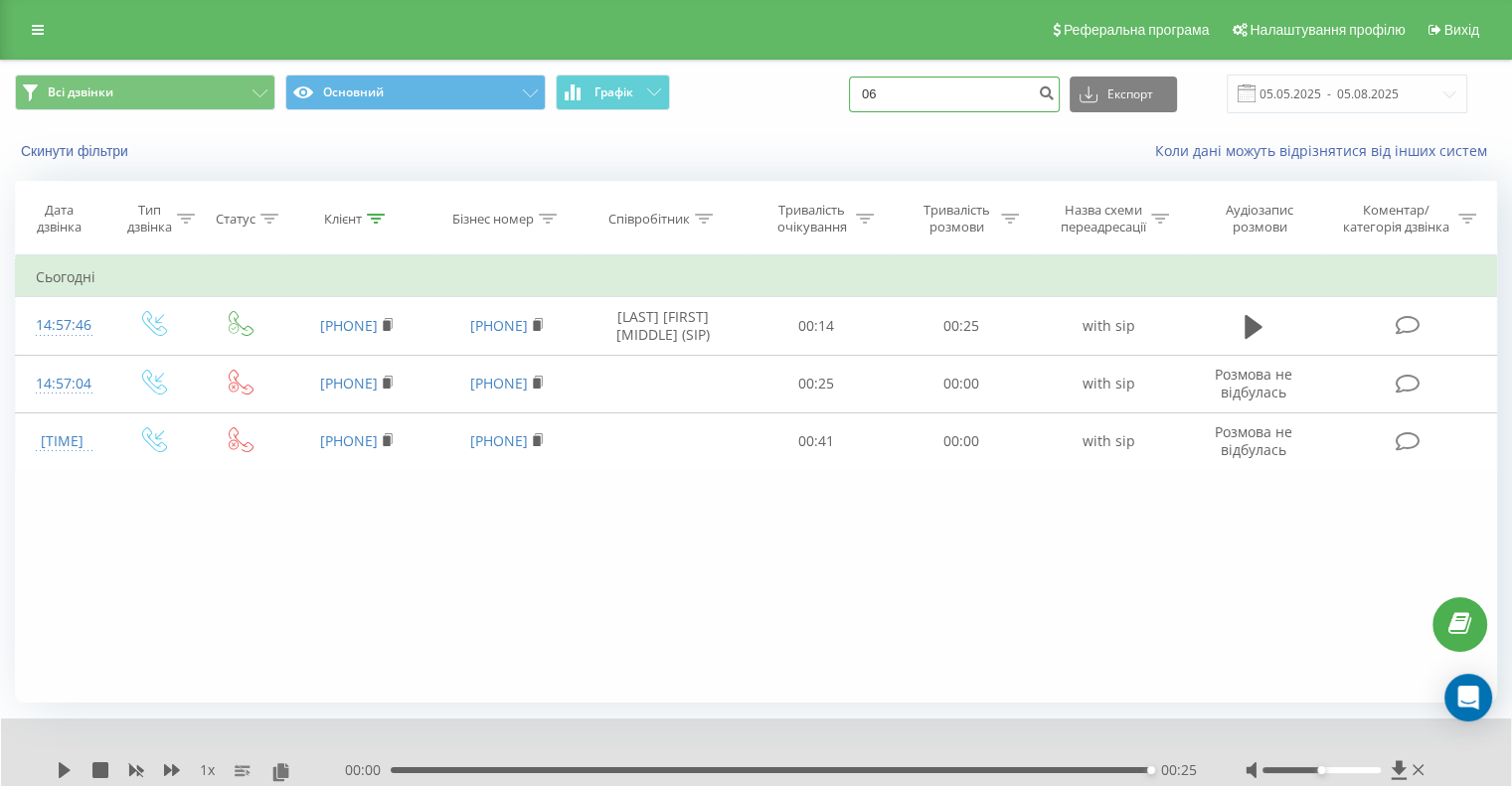 type on "0" 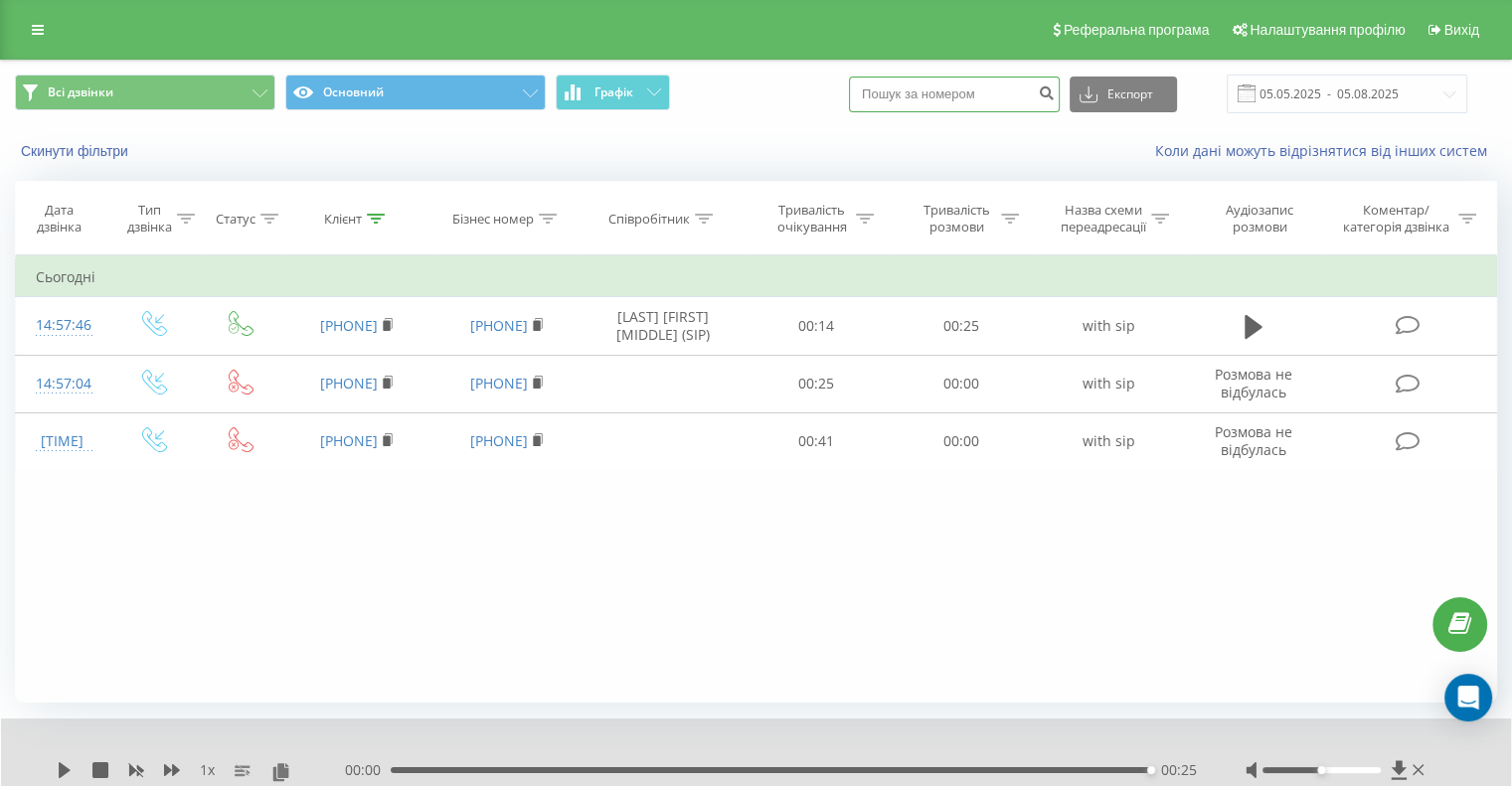 paste on "[PHONE]" 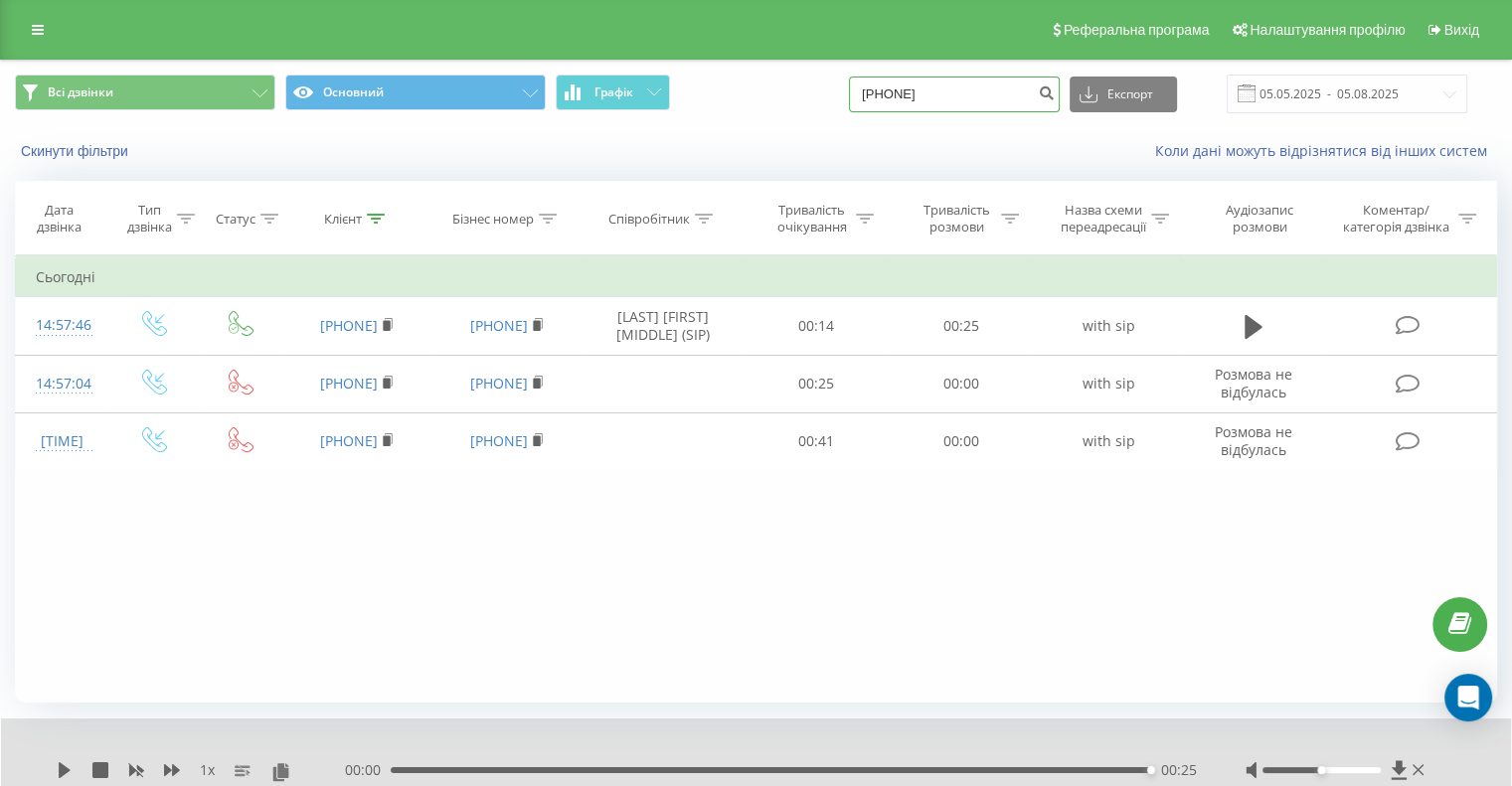 type on "[PHONE]" 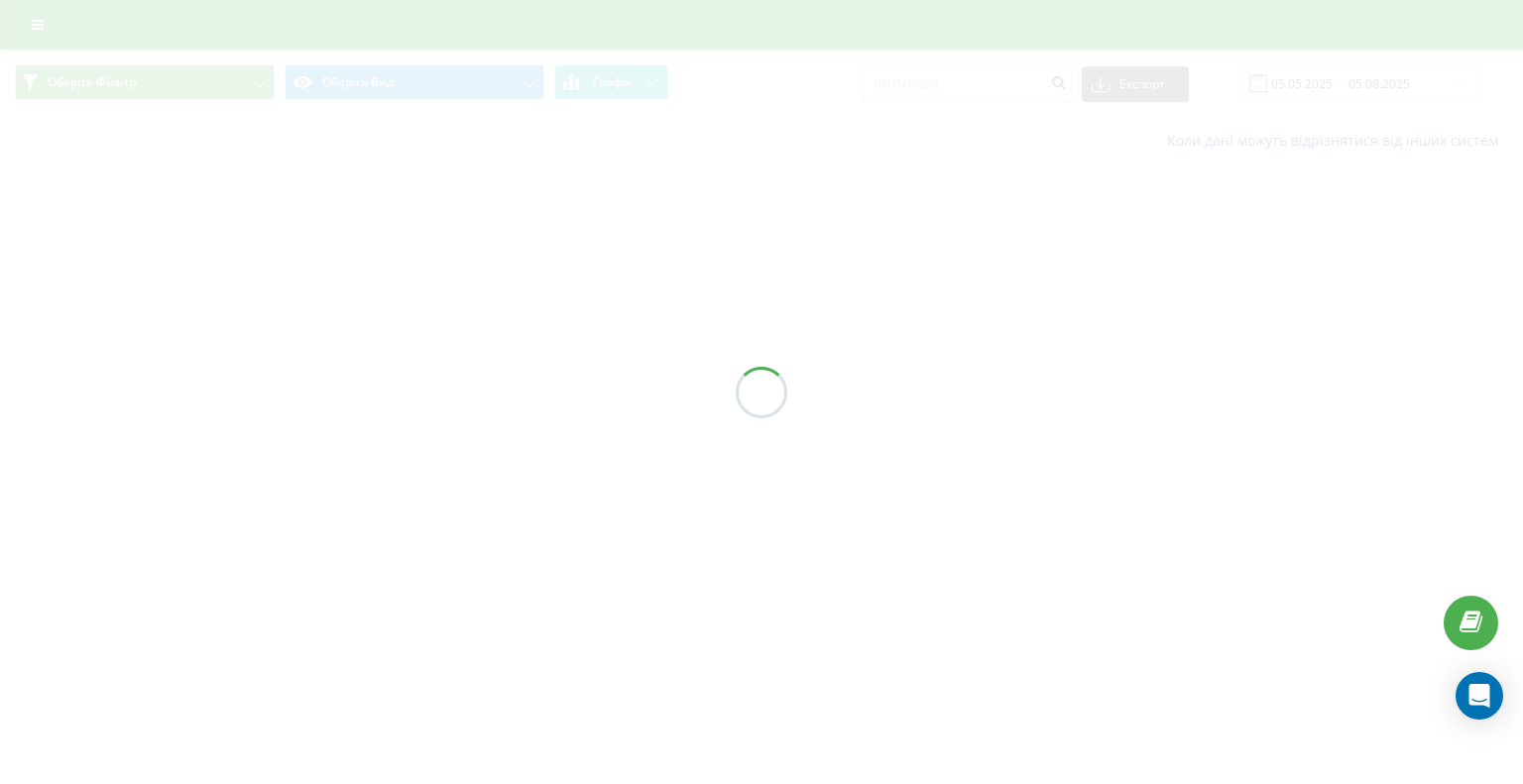 scroll, scrollTop: 0, scrollLeft: 0, axis: both 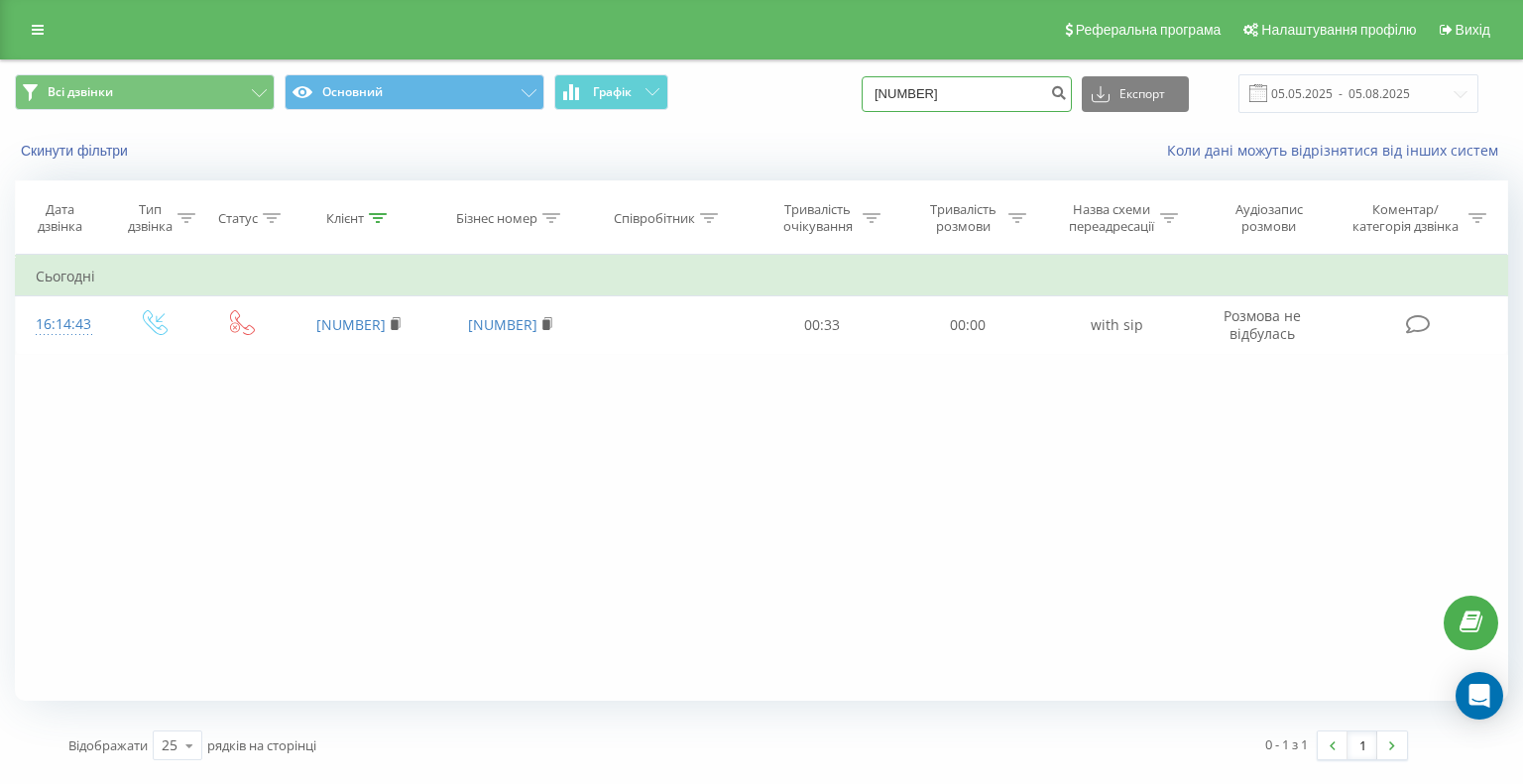 click on "[PHONE]" at bounding box center (967, 94) 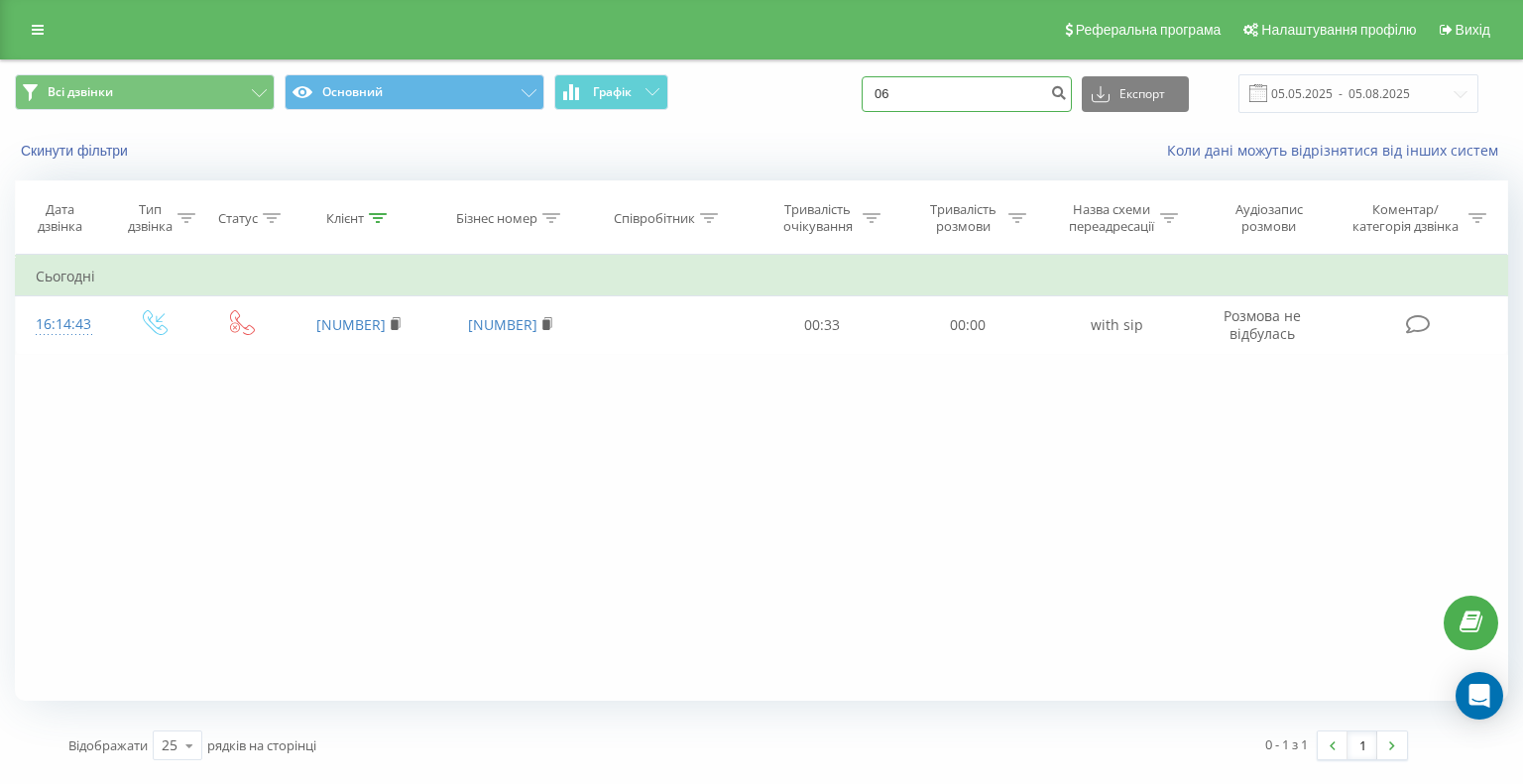 type on "0" 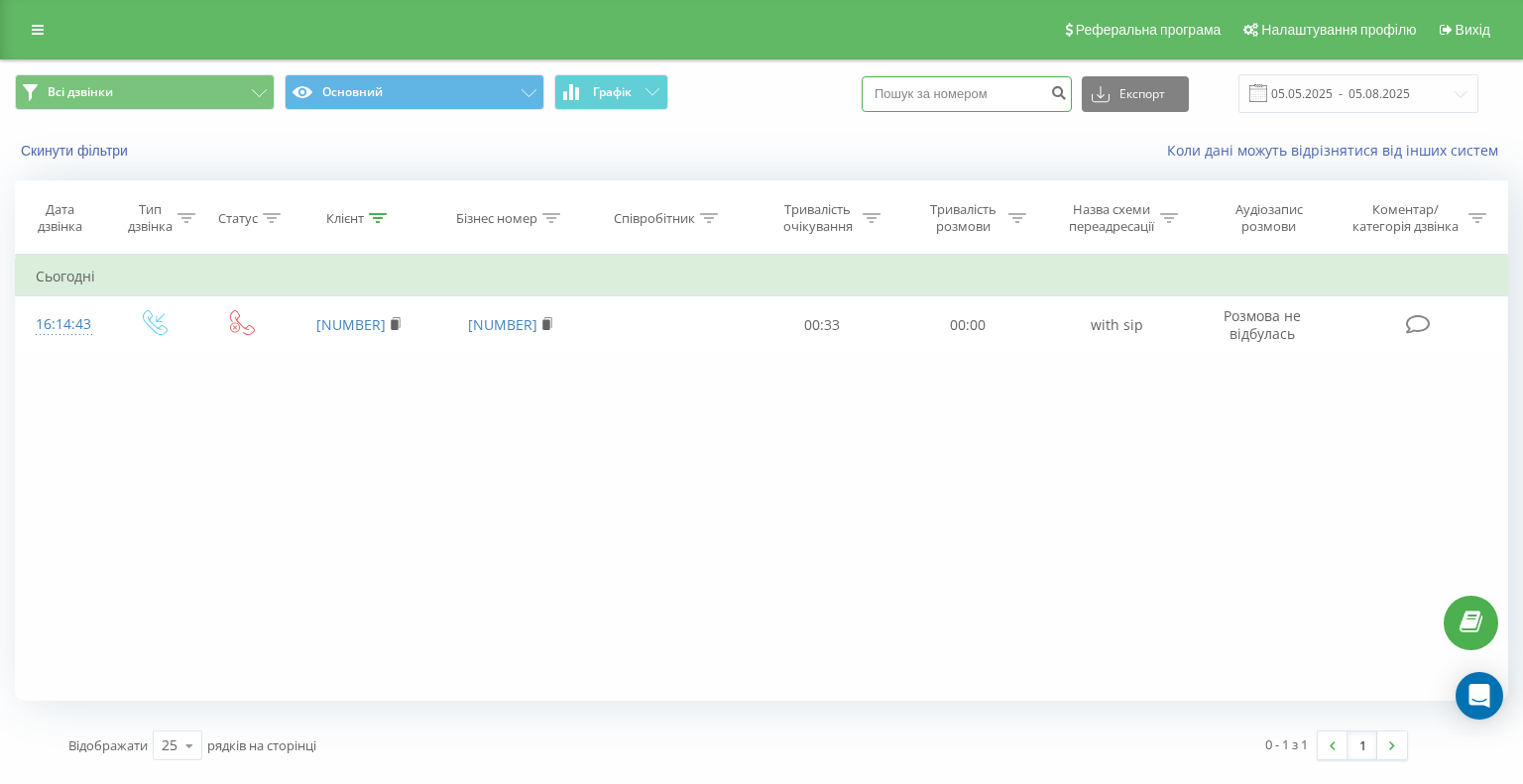 paste on "[PHONE]" 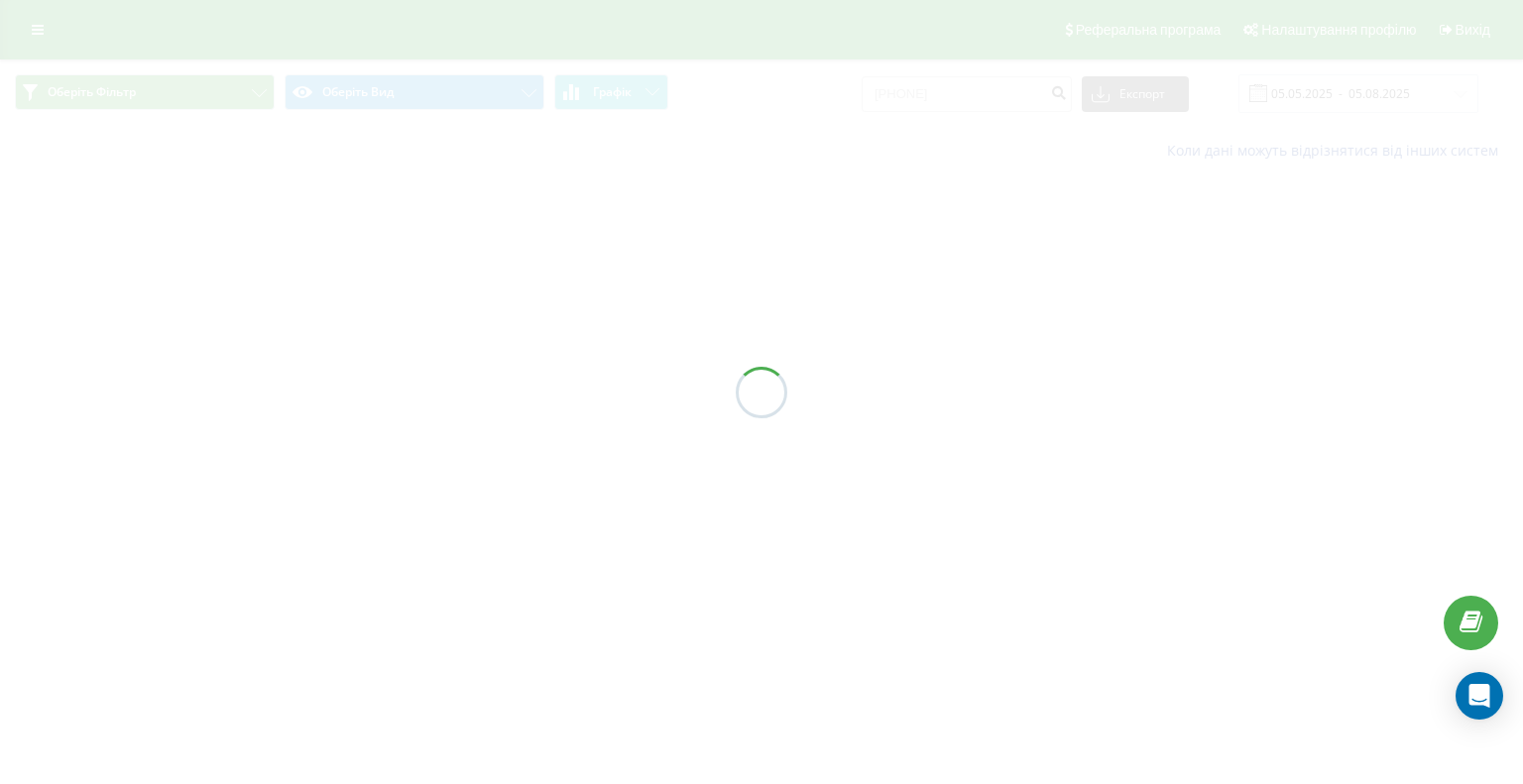 scroll, scrollTop: 0, scrollLeft: 0, axis: both 